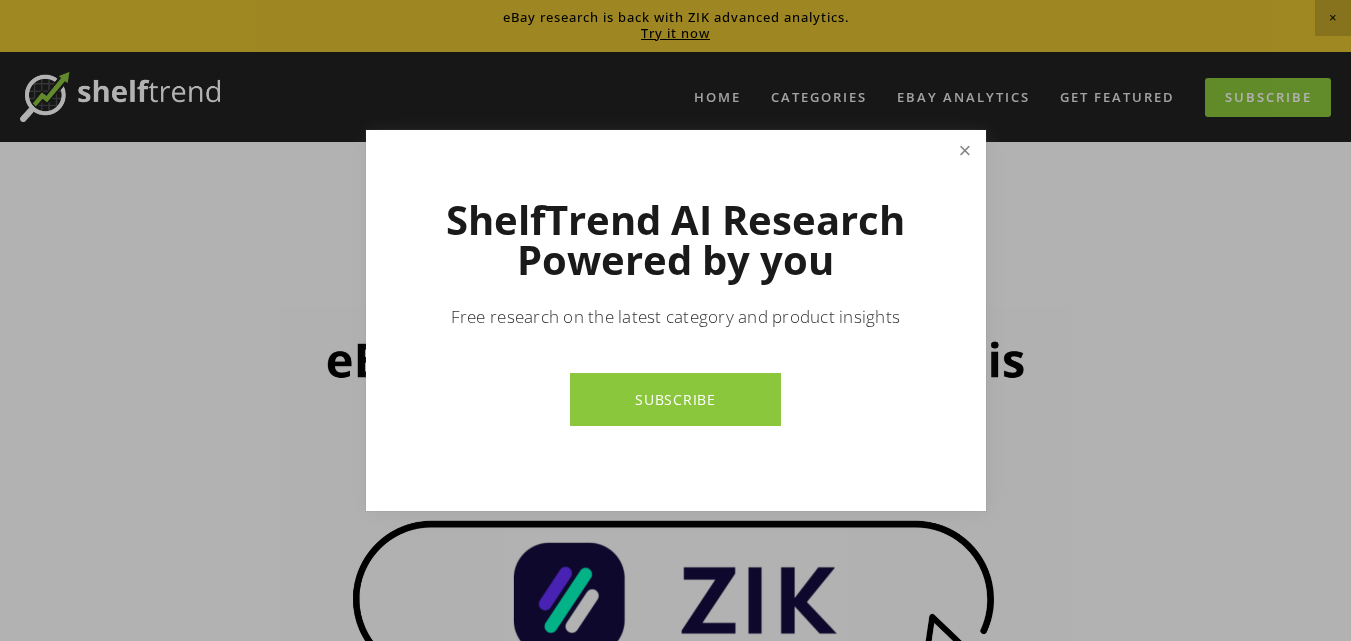 scroll, scrollTop: 0, scrollLeft: 0, axis: both 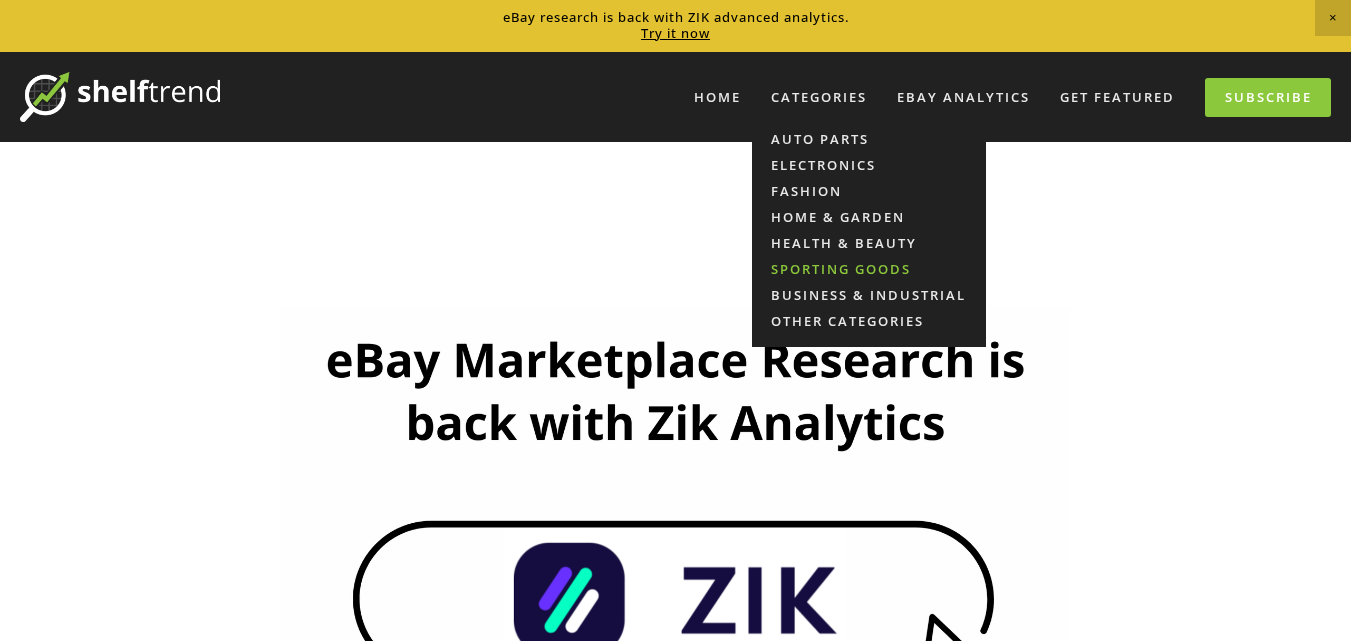 click on "Sporting Goods" at bounding box center [869, 269] 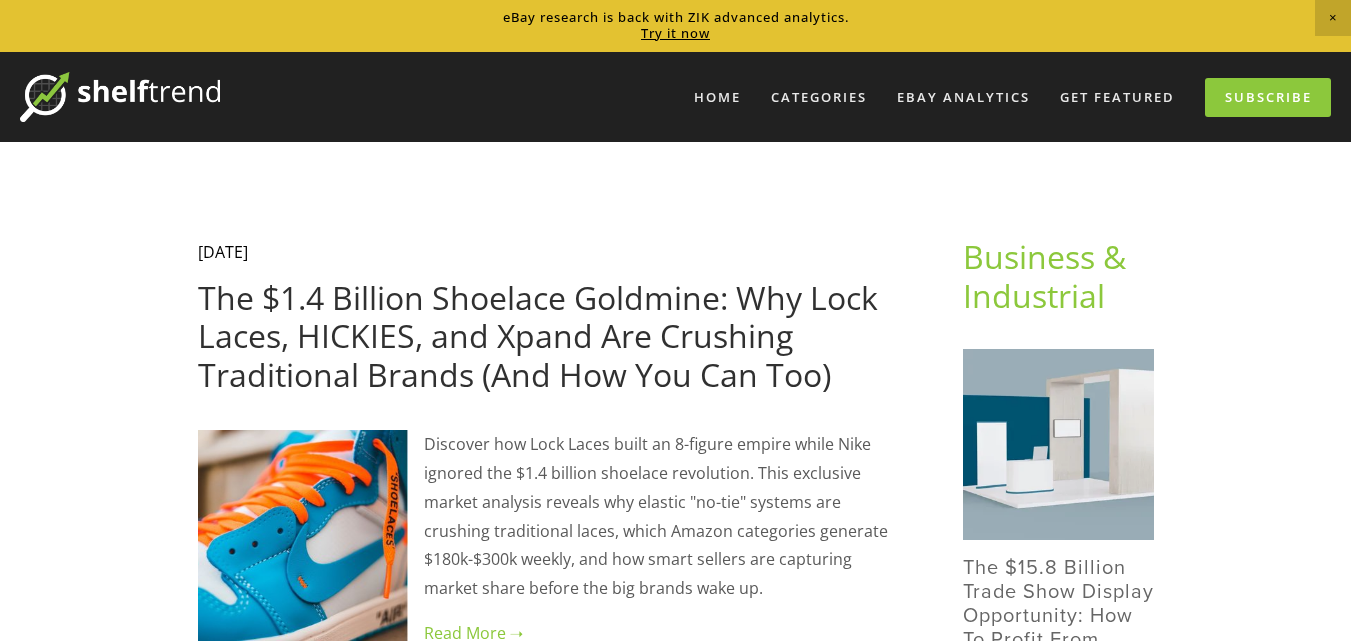 scroll, scrollTop: 0, scrollLeft: 0, axis: both 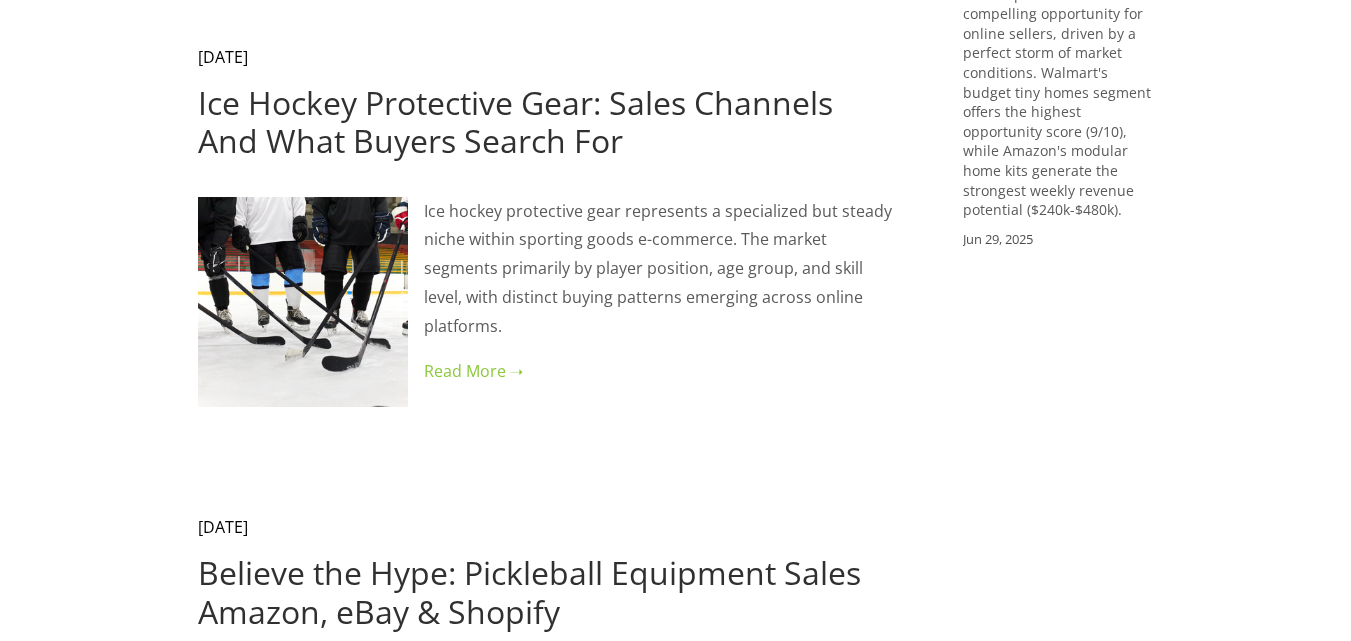 click at bounding box center (548, 371) 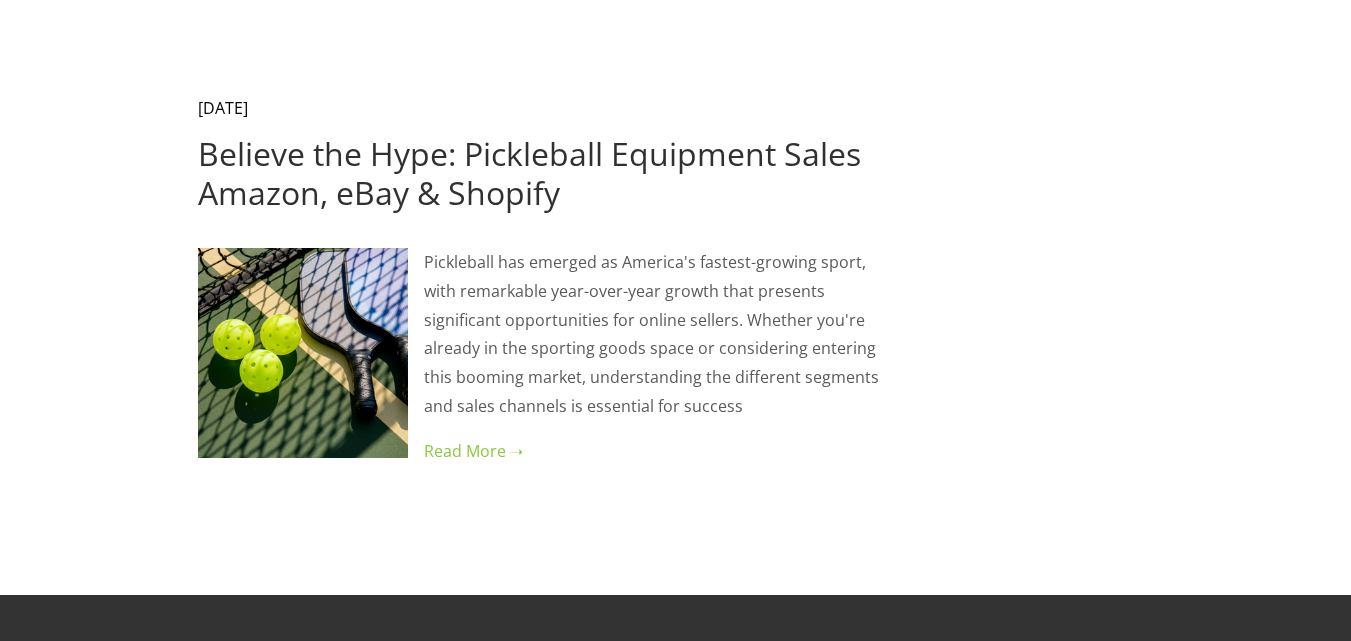 scroll, scrollTop: 2280, scrollLeft: 0, axis: vertical 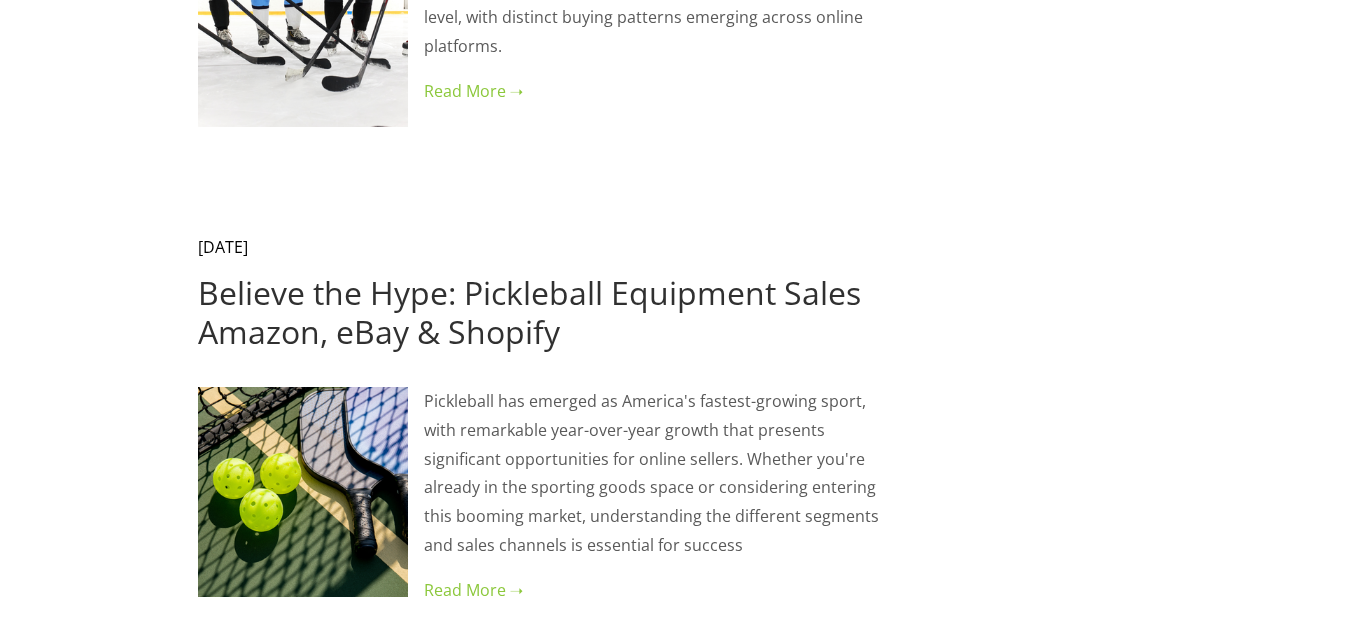 click at bounding box center (548, 590) 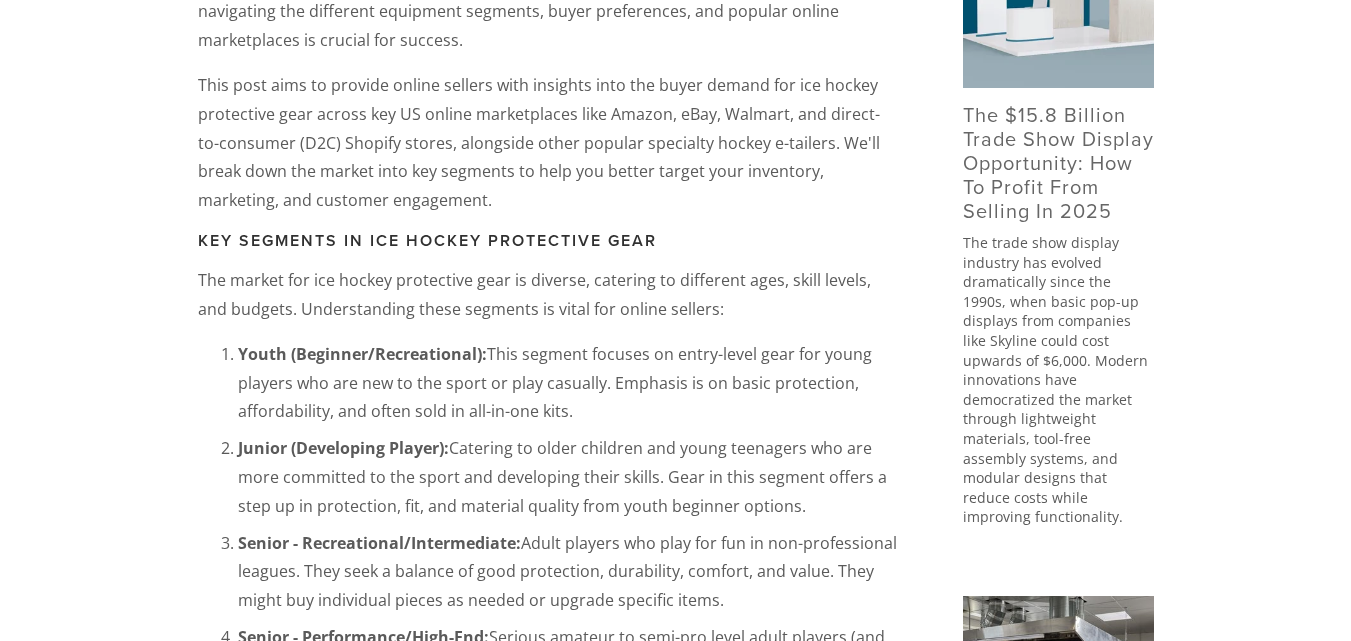scroll, scrollTop: 400, scrollLeft: 0, axis: vertical 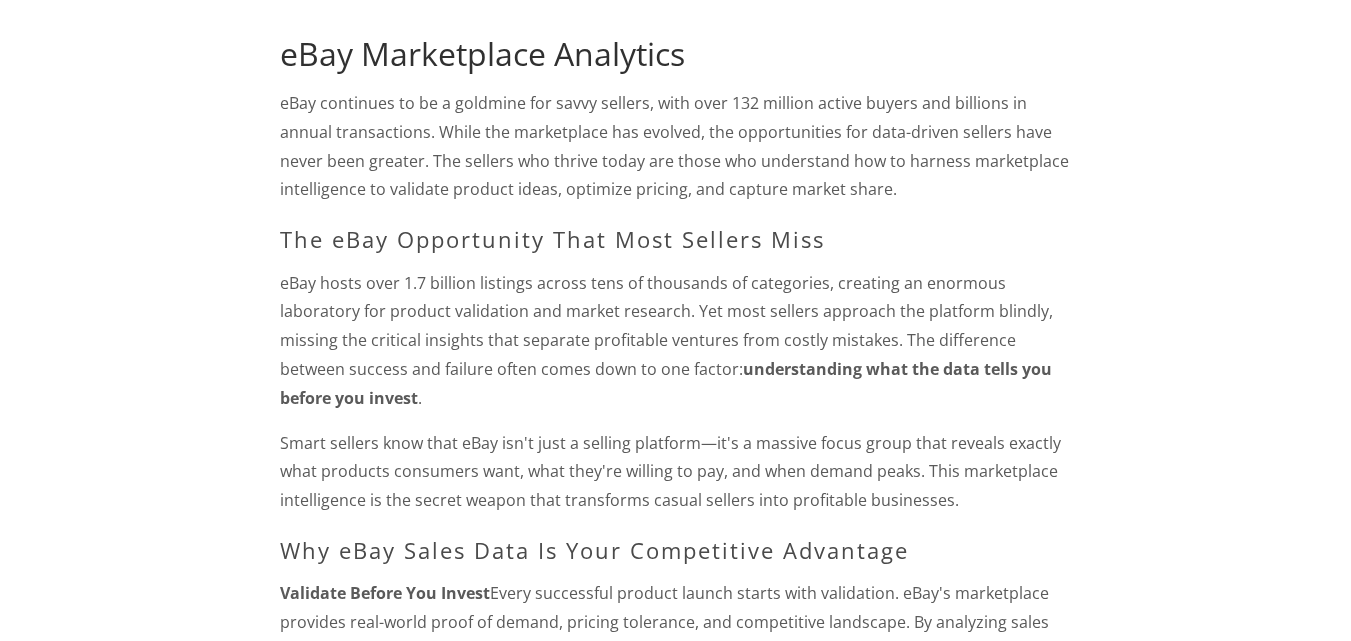 click on "Smart sellers know that eBay isn't just a selling platform—it's a massive focus group that reveals exactly what products consumers want, what they're willing to pay, and when demand peaks. This marketplace intelligence is the secret weapon that transforms casual sellers into profitable businesses." at bounding box center [675, 472] 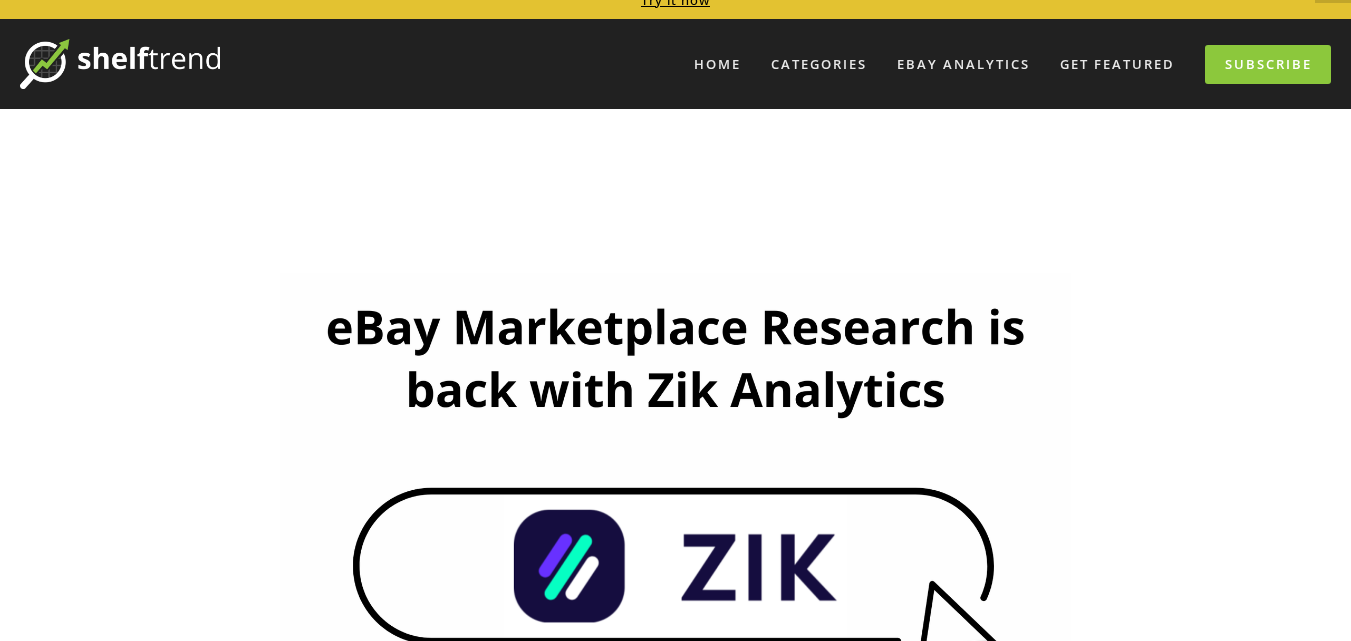 scroll, scrollTop: 0, scrollLeft: 0, axis: both 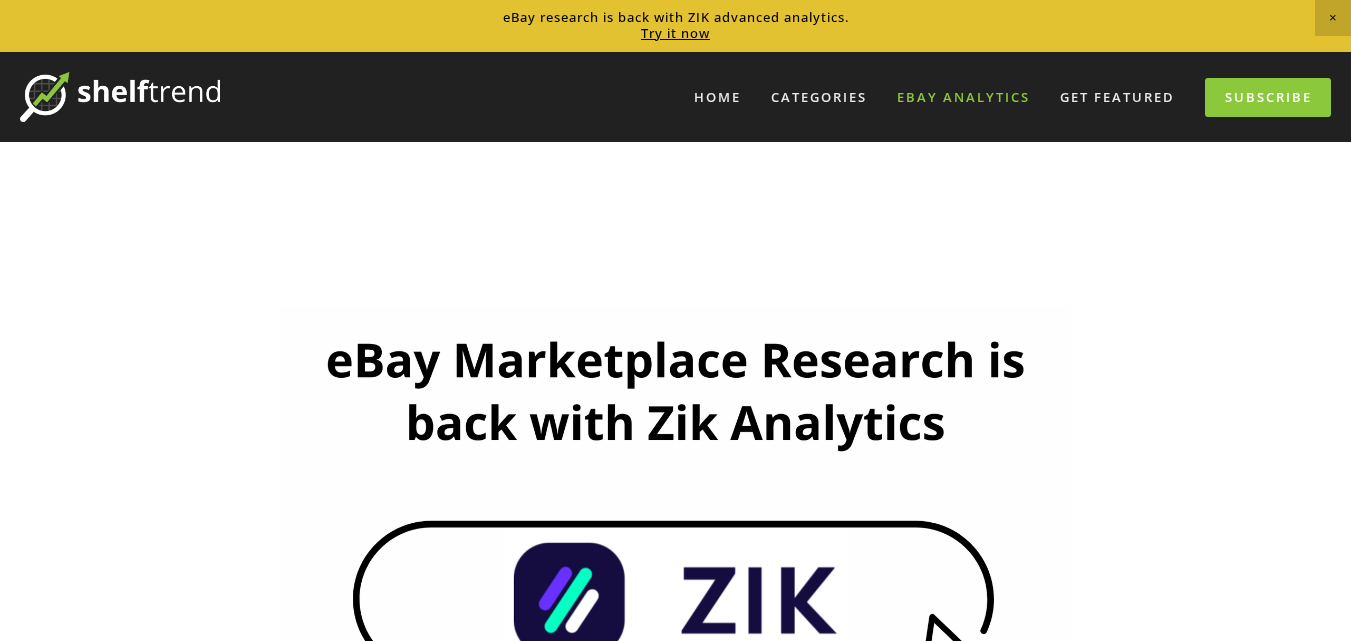 click on "eBay Analytics" at bounding box center (963, 97) 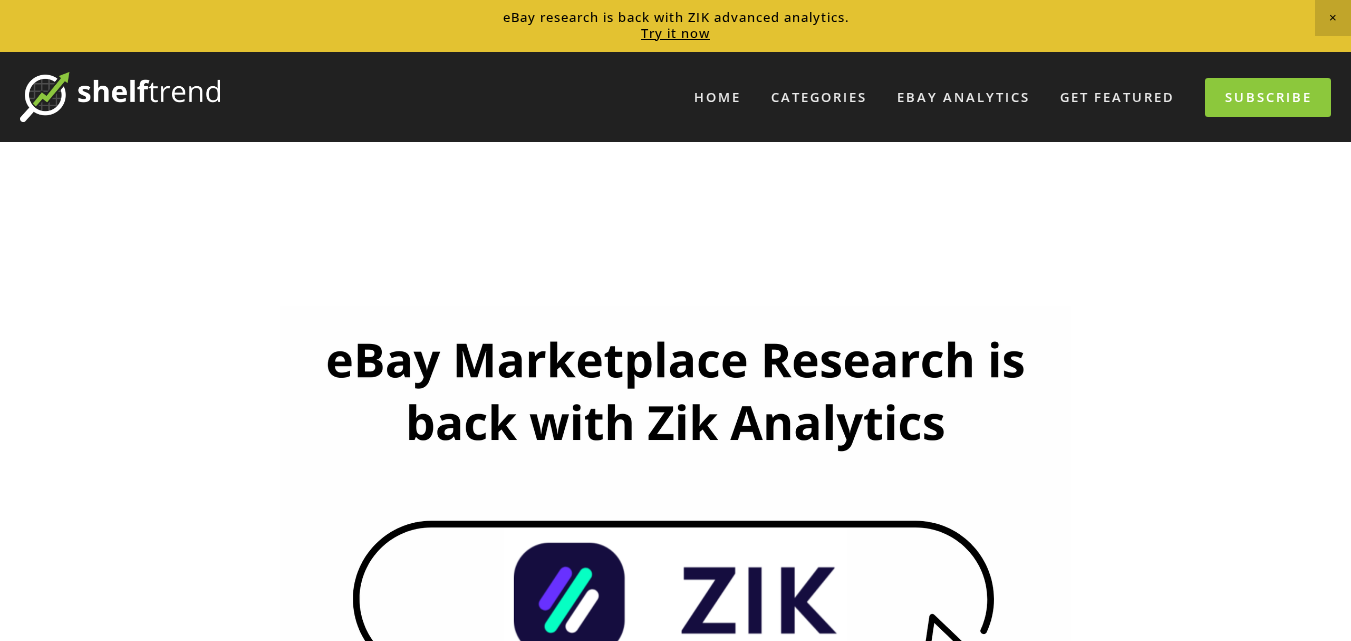 scroll, scrollTop: 0, scrollLeft: 0, axis: both 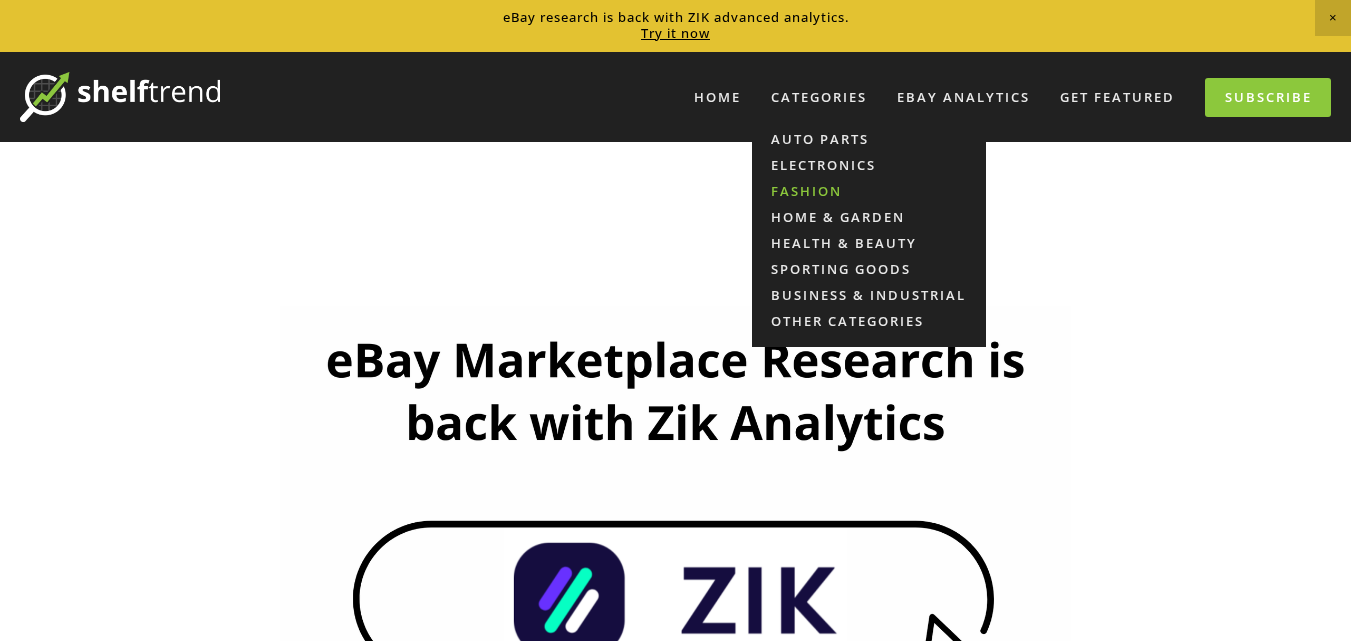 click on "Fashion" at bounding box center [869, 191] 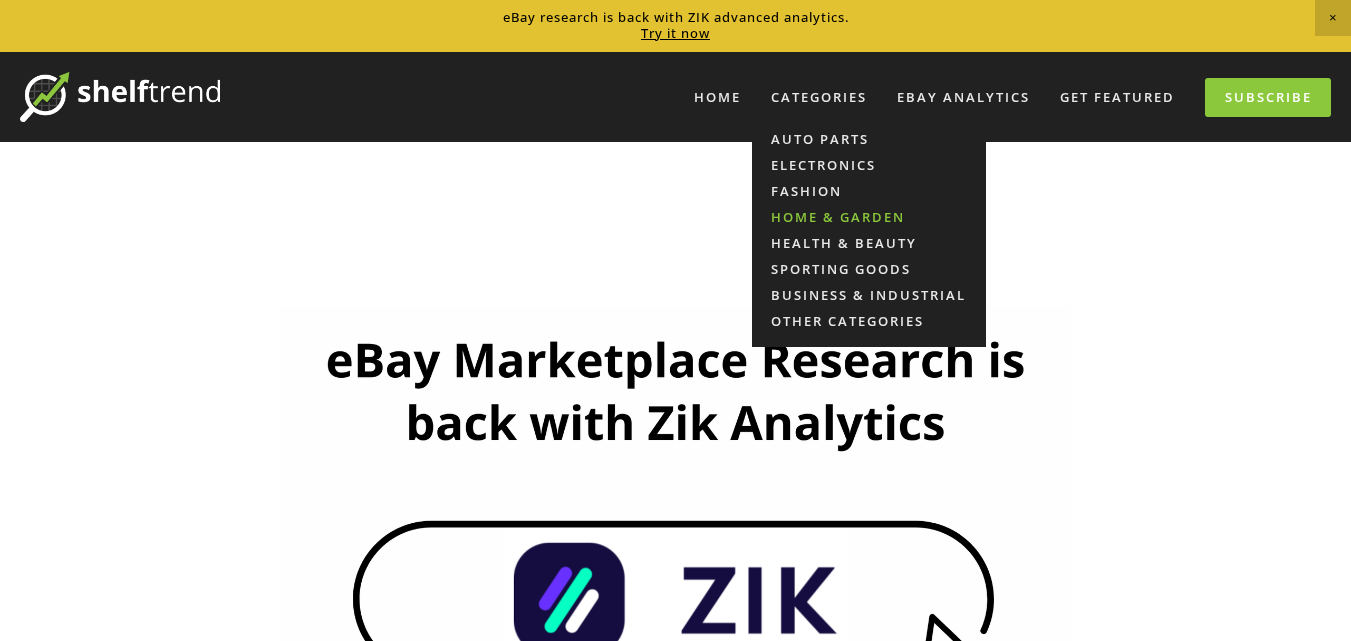 click on "Home & Garden" at bounding box center (869, 217) 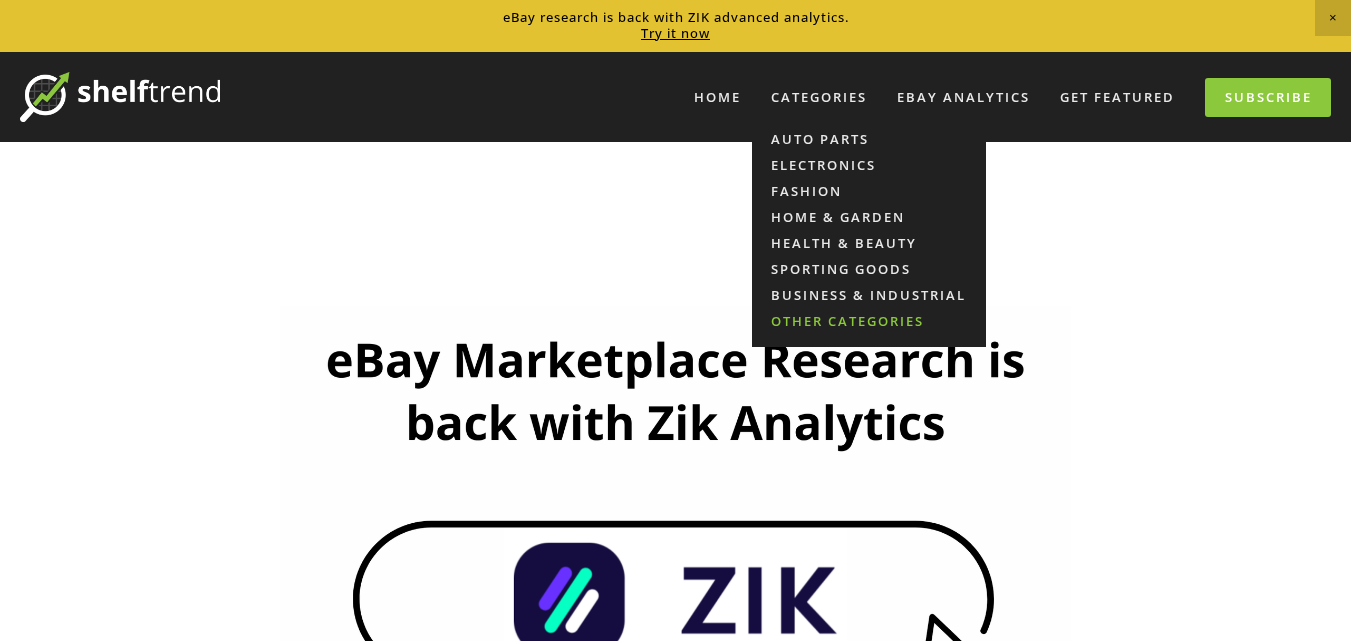 click on "Other Categories" at bounding box center [869, 321] 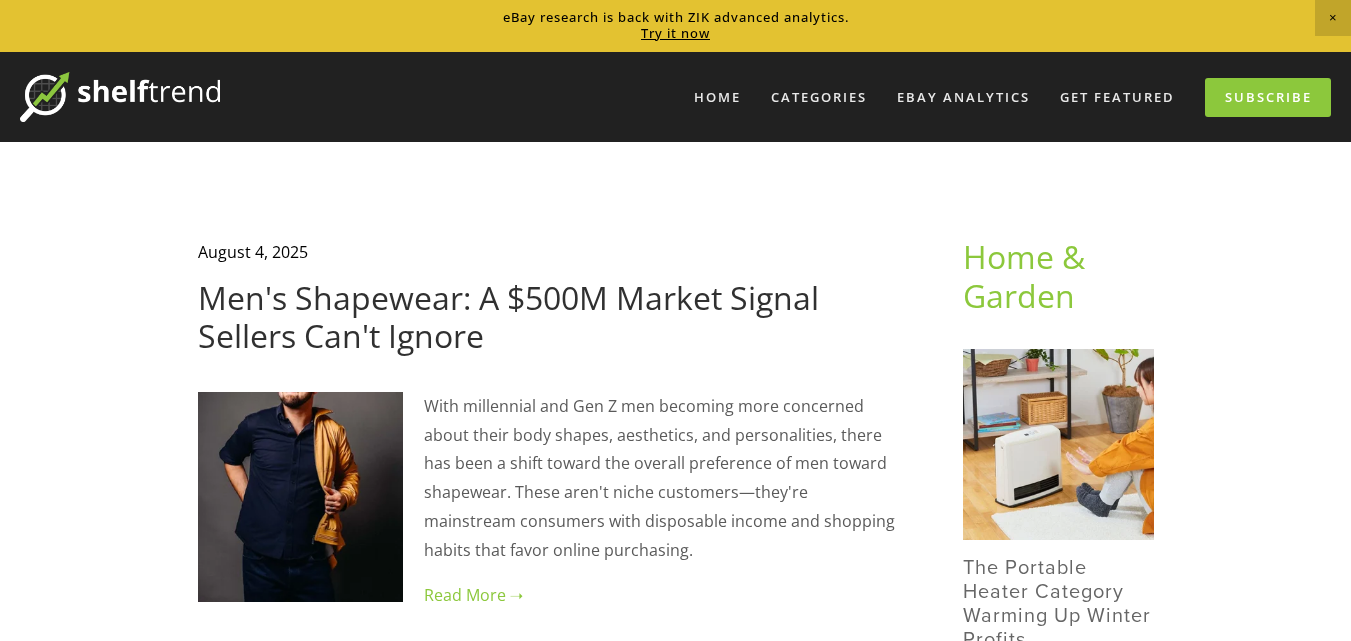 scroll, scrollTop: 0, scrollLeft: 0, axis: both 